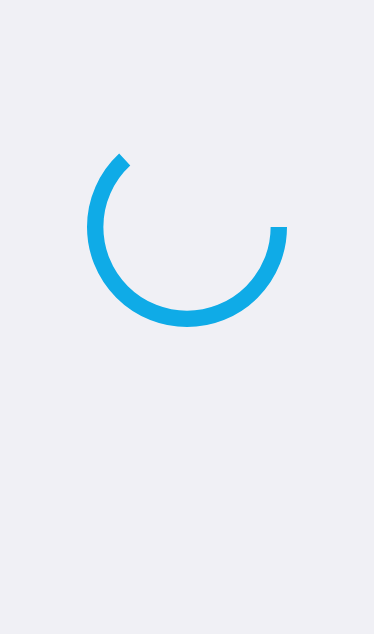 scroll, scrollTop: 0, scrollLeft: 0, axis: both 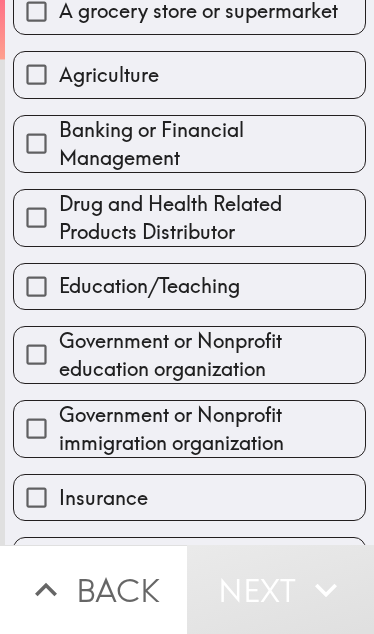 click on "Education/Teaching" at bounding box center [189, 286] 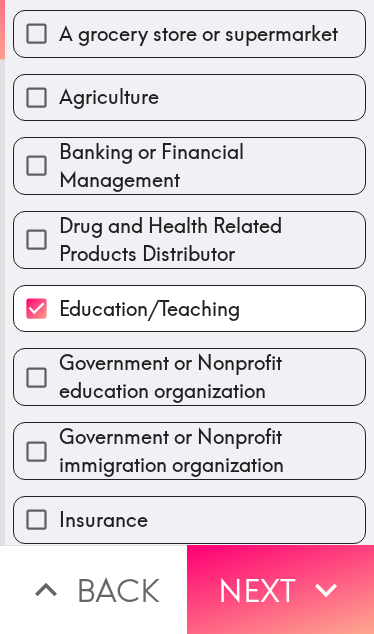 click on "Government or Nonprofit education organization" at bounding box center (212, 377) 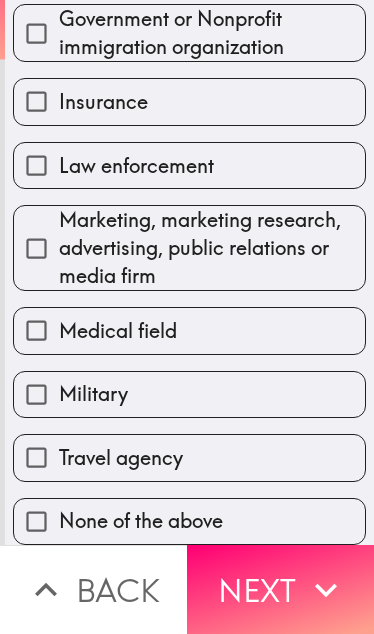 click on "Next" at bounding box center [280, 589] 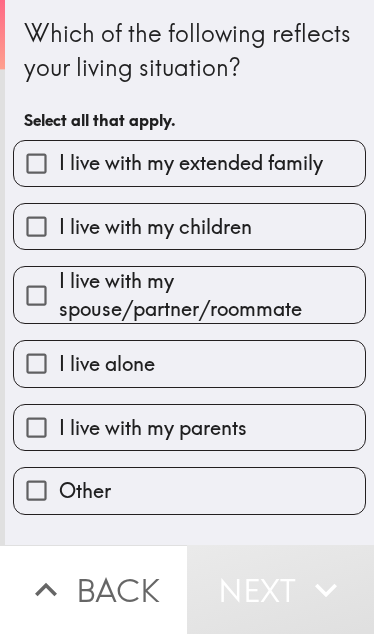 scroll, scrollTop: 0, scrollLeft: 0, axis: both 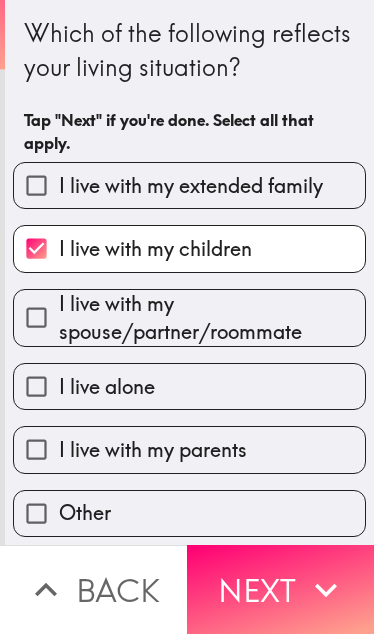 click on "Next" at bounding box center [280, 589] 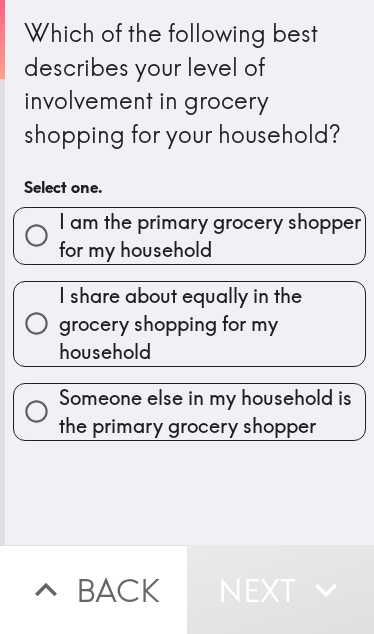 click on "I am the primary grocery shopper for my household" at bounding box center (212, 236) 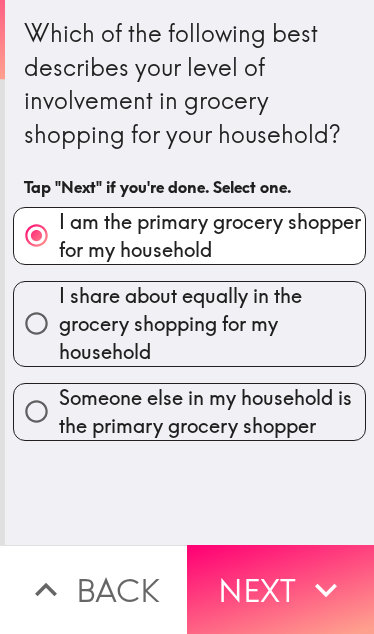 click on "Next" at bounding box center [280, 589] 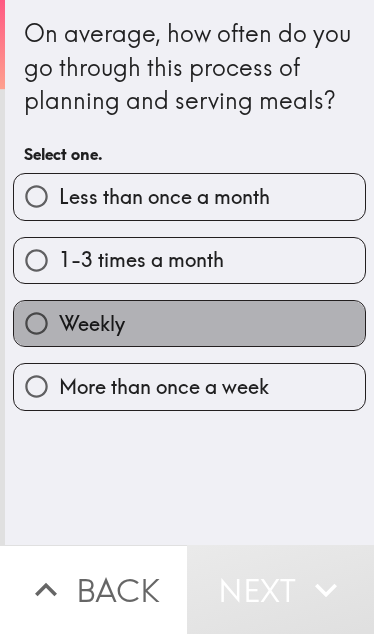 click on "Weekly" at bounding box center (189, 323) 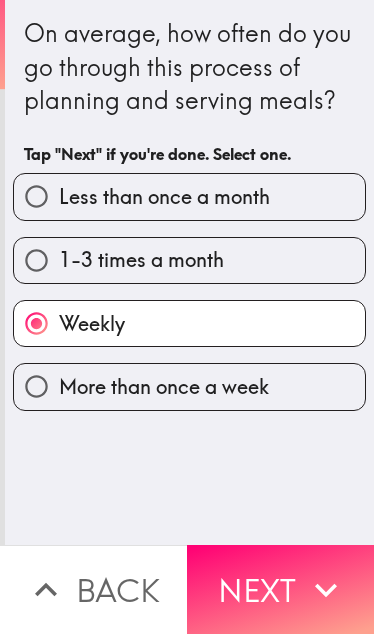 click on "More than once a week" at bounding box center [189, 386] 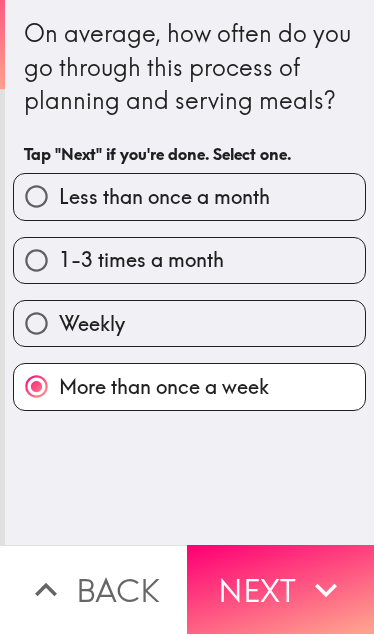 click on "Next" at bounding box center [280, 589] 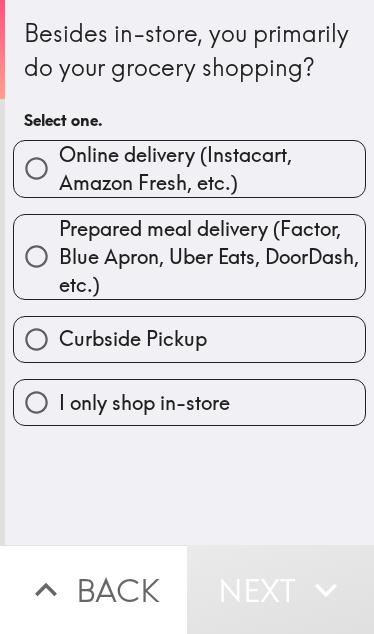 click on "Online delivery (Instacart, Amazon Fresh, etc.)" at bounding box center [212, 169] 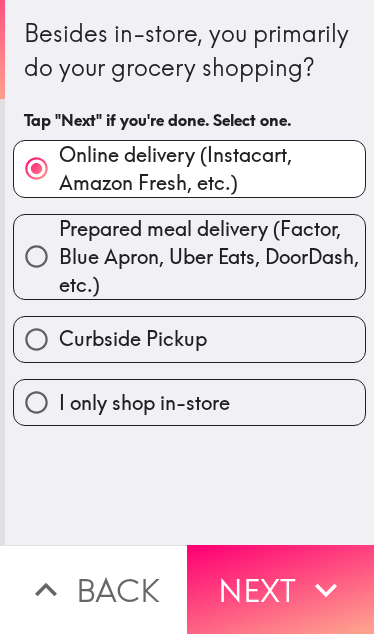 click on "Next" at bounding box center (280, 589) 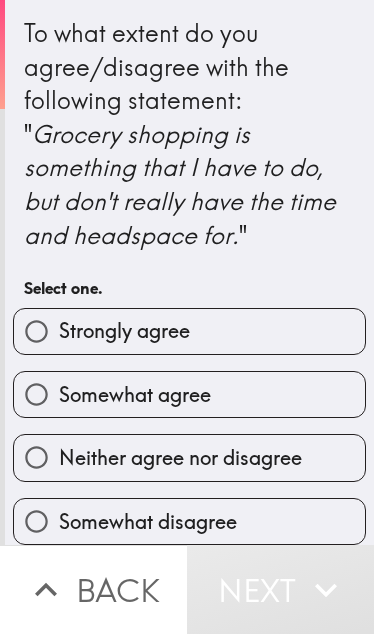 click on "Strongly agree" at bounding box center (189, 331) 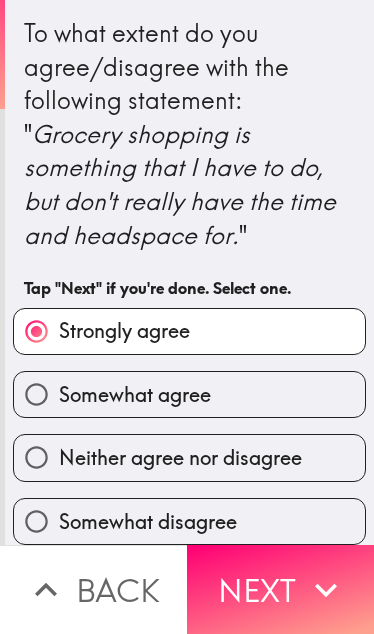 click 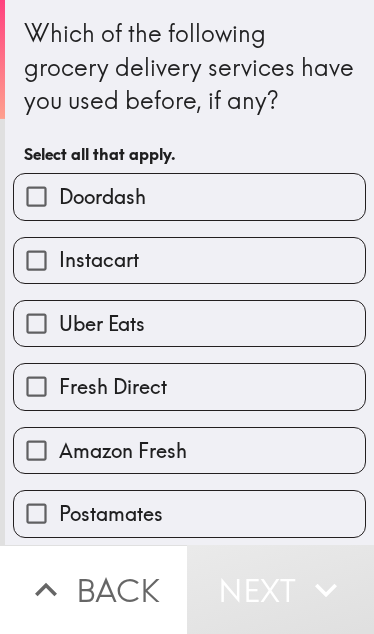 click on "Amazon Fresh" at bounding box center (189, 450) 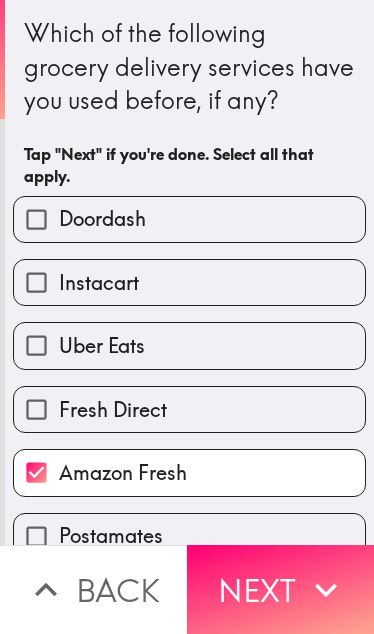 click on "Uber Eats" at bounding box center [189, 345] 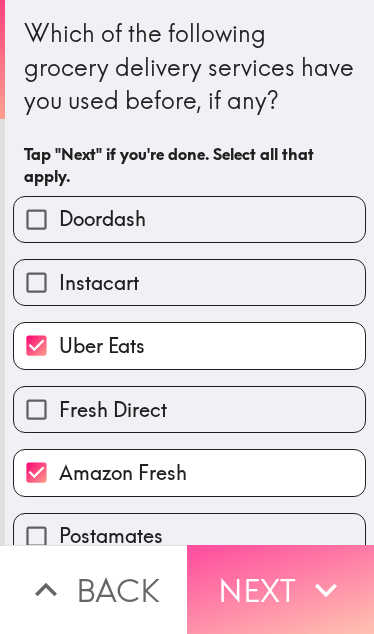 click on "Next" at bounding box center [280, 589] 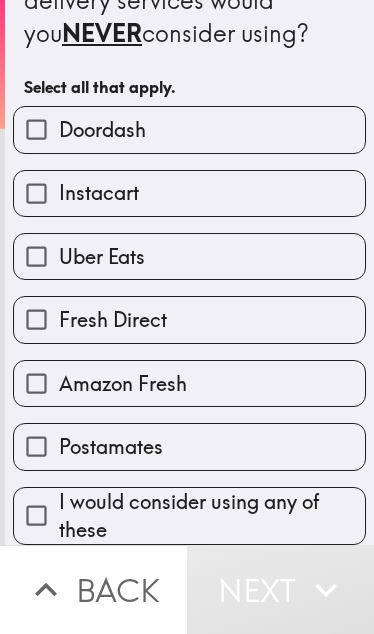 scroll, scrollTop: 69, scrollLeft: 0, axis: vertical 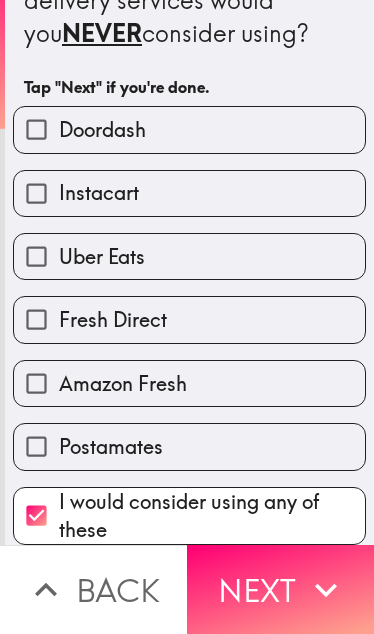 click on "Next" at bounding box center [280, 589] 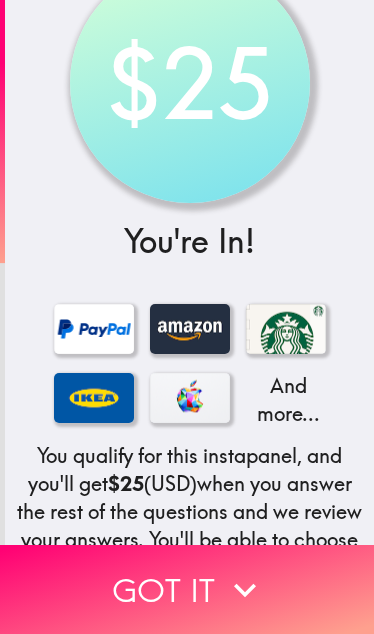 scroll, scrollTop: 41, scrollLeft: 0, axis: vertical 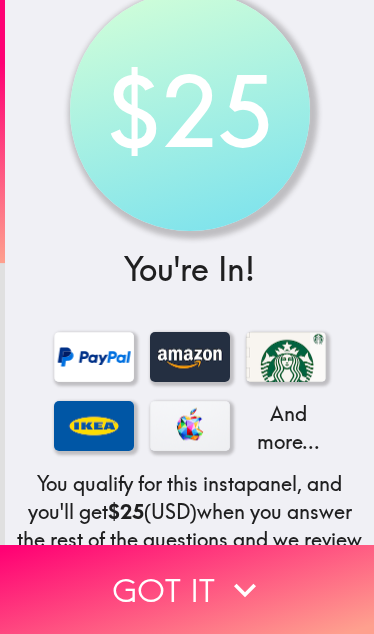 click 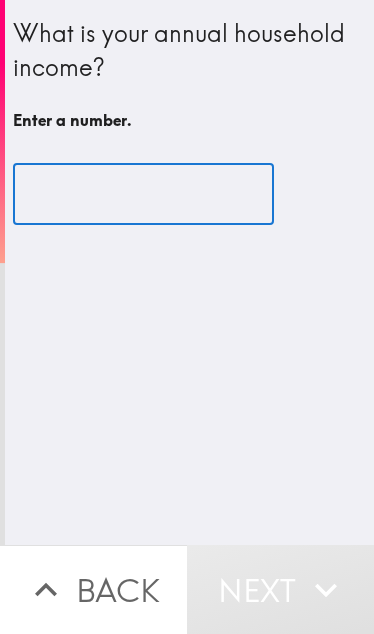 scroll, scrollTop: 0, scrollLeft: 0, axis: both 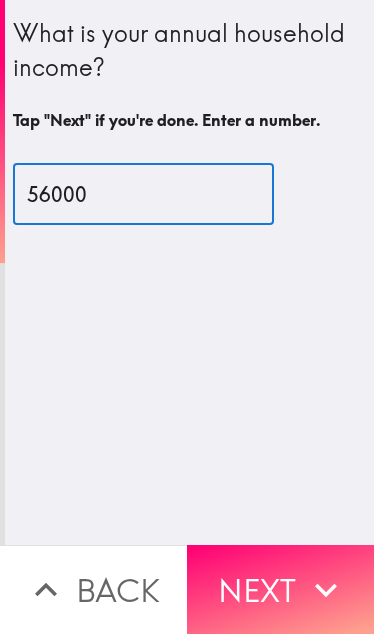 type on "56000" 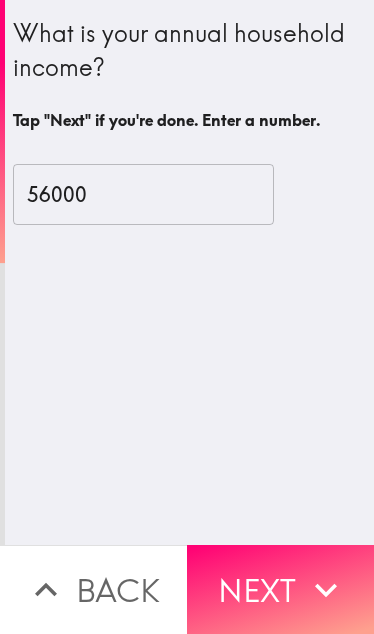 click on "Next" at bounding box center [280, 589] 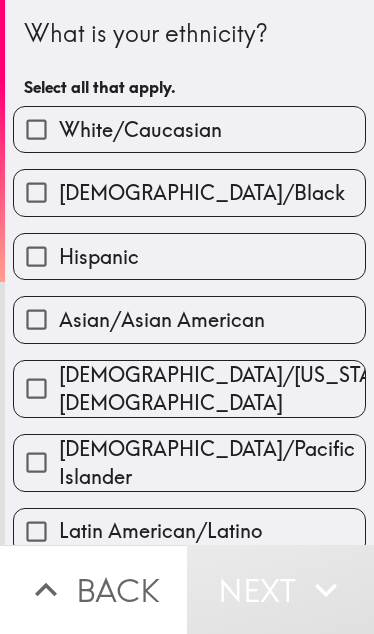 click on "[DEMOGRAPHIC_DATA]/Black" at bounding box center (189, 192) 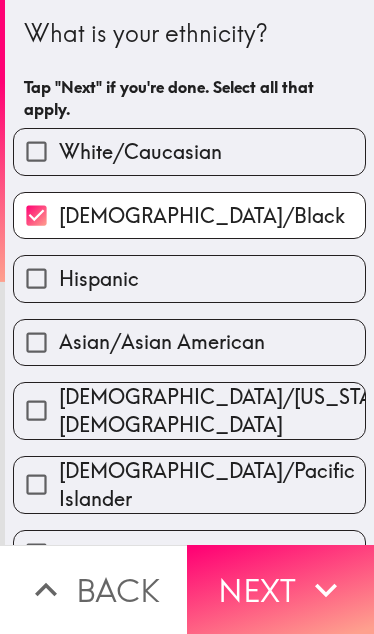 click on "Next" at bounding box center (280, 589) 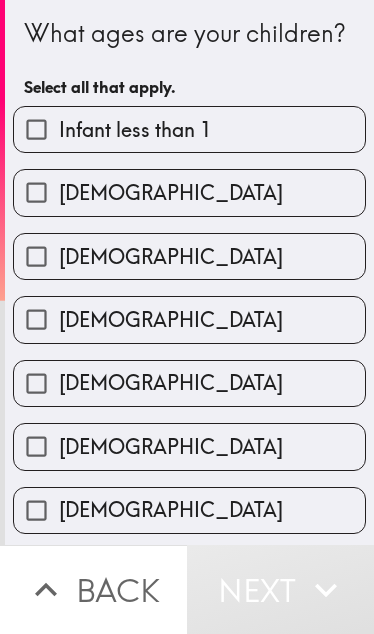 click on "[DEMOGRAPHIC_DATA]" at bounding box center [189, 192] 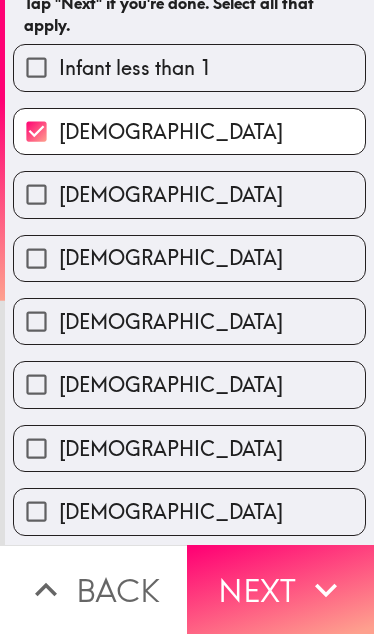 scroll, scrollTop: 116, scrollLeft: 0, axis: vertical 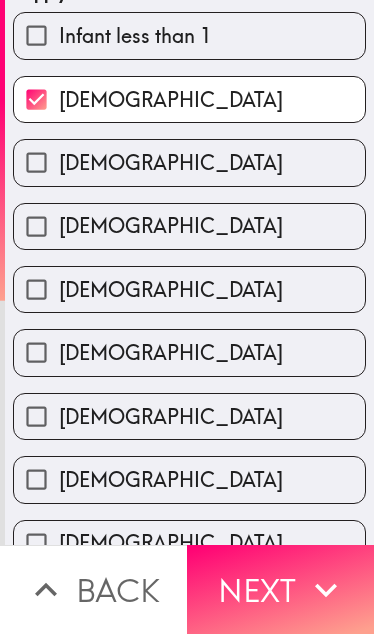 click on "[DEMOGRAPHIC_DATA]" at bounding box center [189, 479] 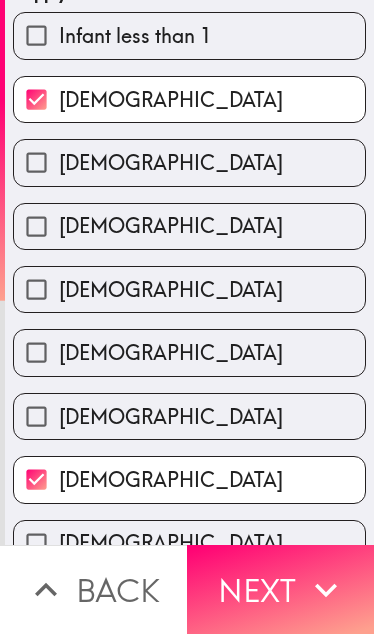 click on "[DEMOGRAPHIC_DATA]" at bounding box center [189, 99] 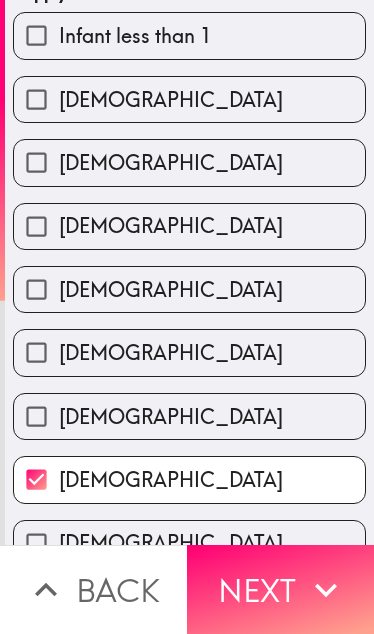 click on "Next" at bounding box center [280, 589] 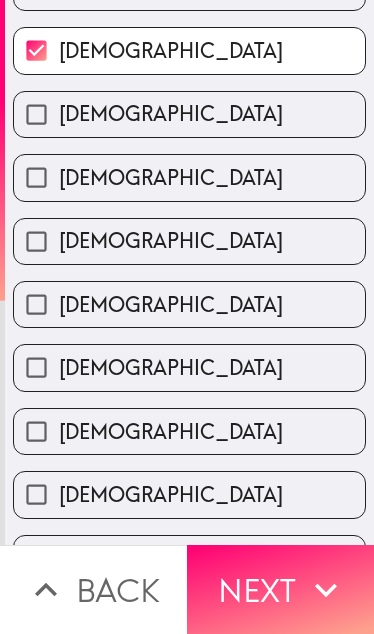 scroll, scrollTop: 0, scrollLeft: 0, axis: both 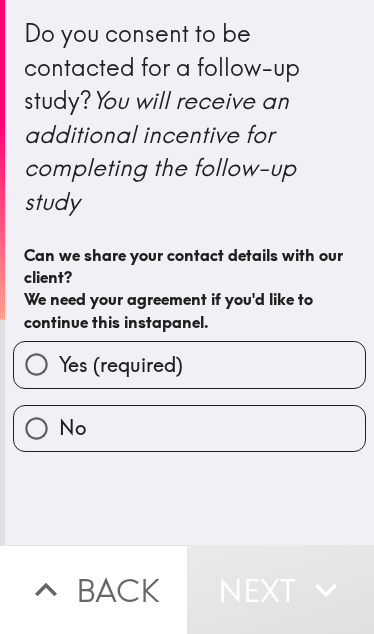click on "Can we share your contact details with our client? We need your agreement if you'd like to continue this instapanel." at bounding box center [189, 289] 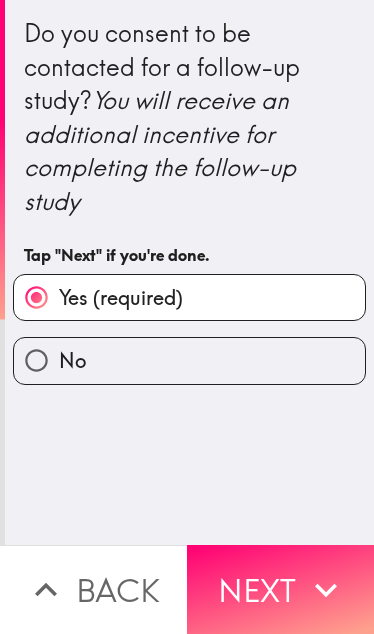 click on "Next" at bounding box center (280, 589) 